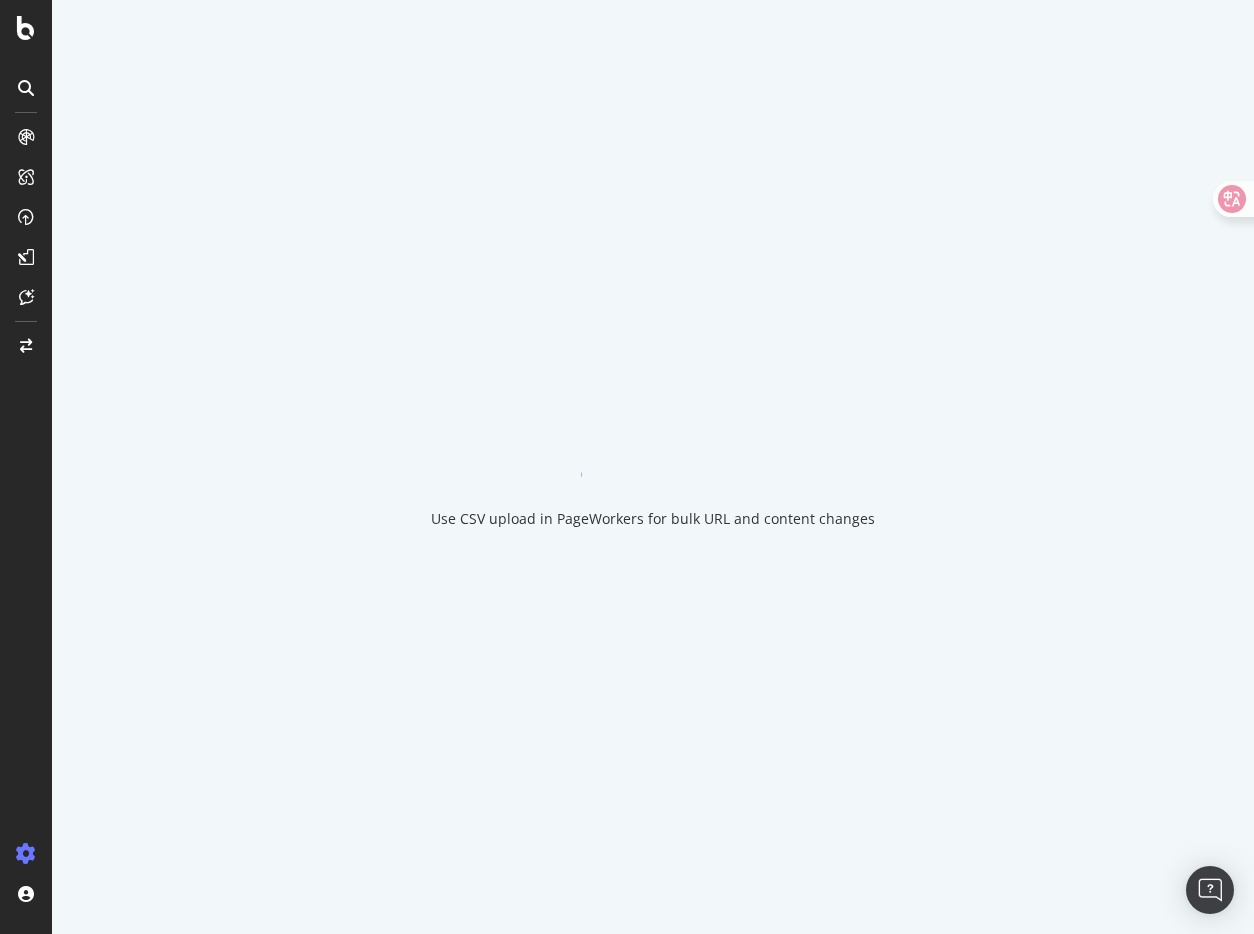 scroll, scrollTop: 0, scrollLeft: 0, axis: both 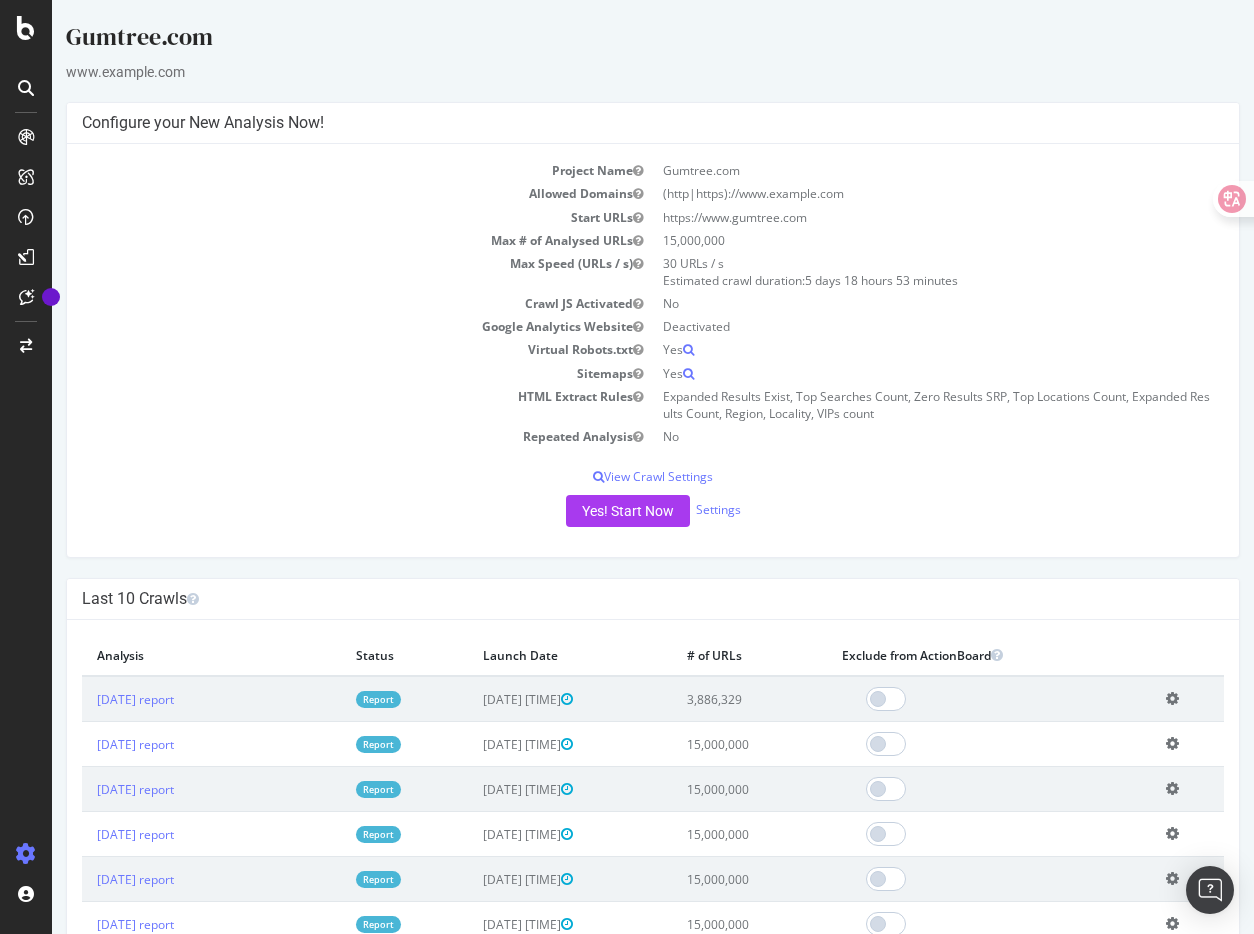 click on "Expanded Results Exist, Top Searches Count, Zero Results SRP, Top Locations Count, Expanded Results Count, Region, Locality, VIPs count" at bounding box center [653, 350] 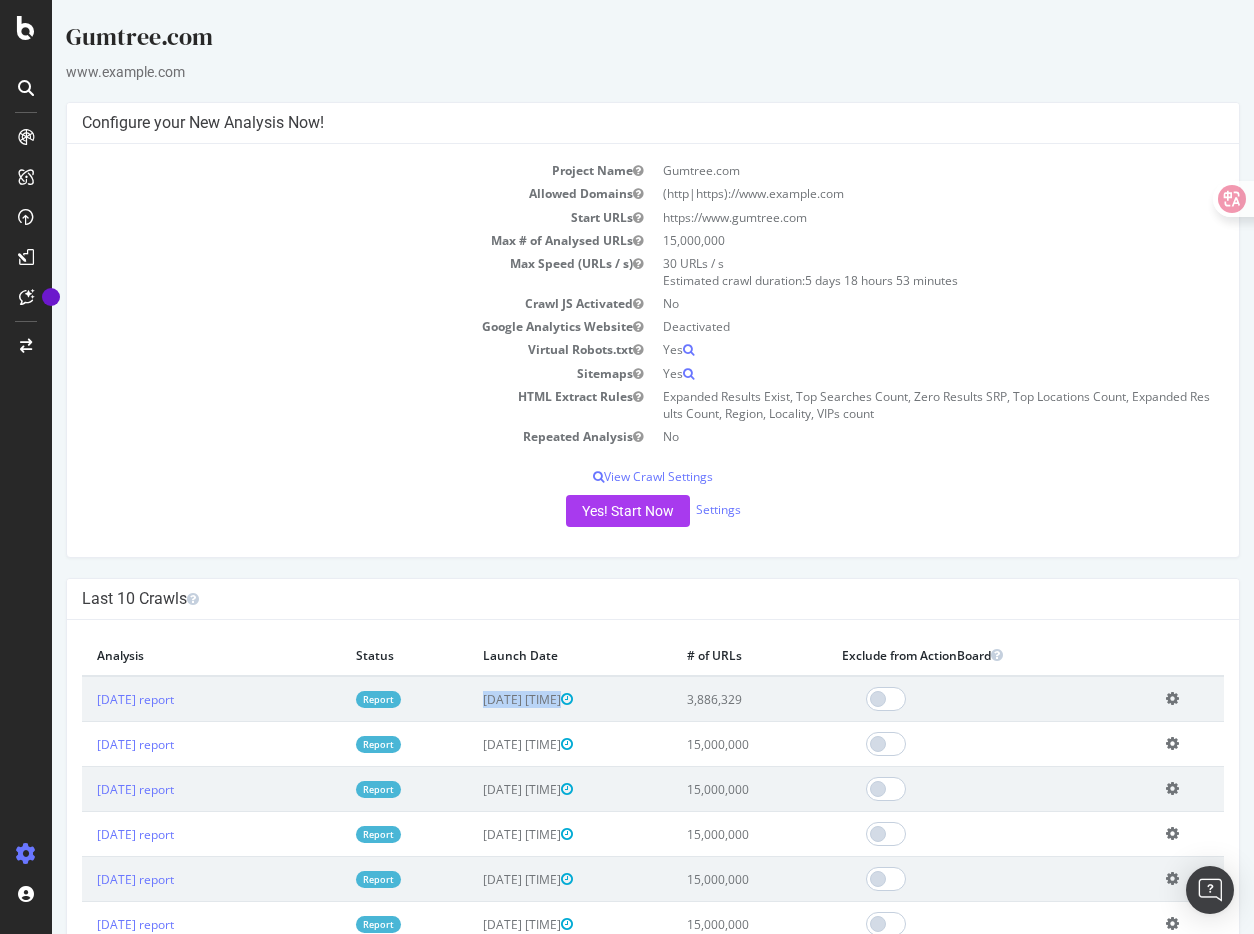 drag, startPoint x: 444, startPoint y: 701, endPoint x: 604, endPoint y: 701, distance: 160 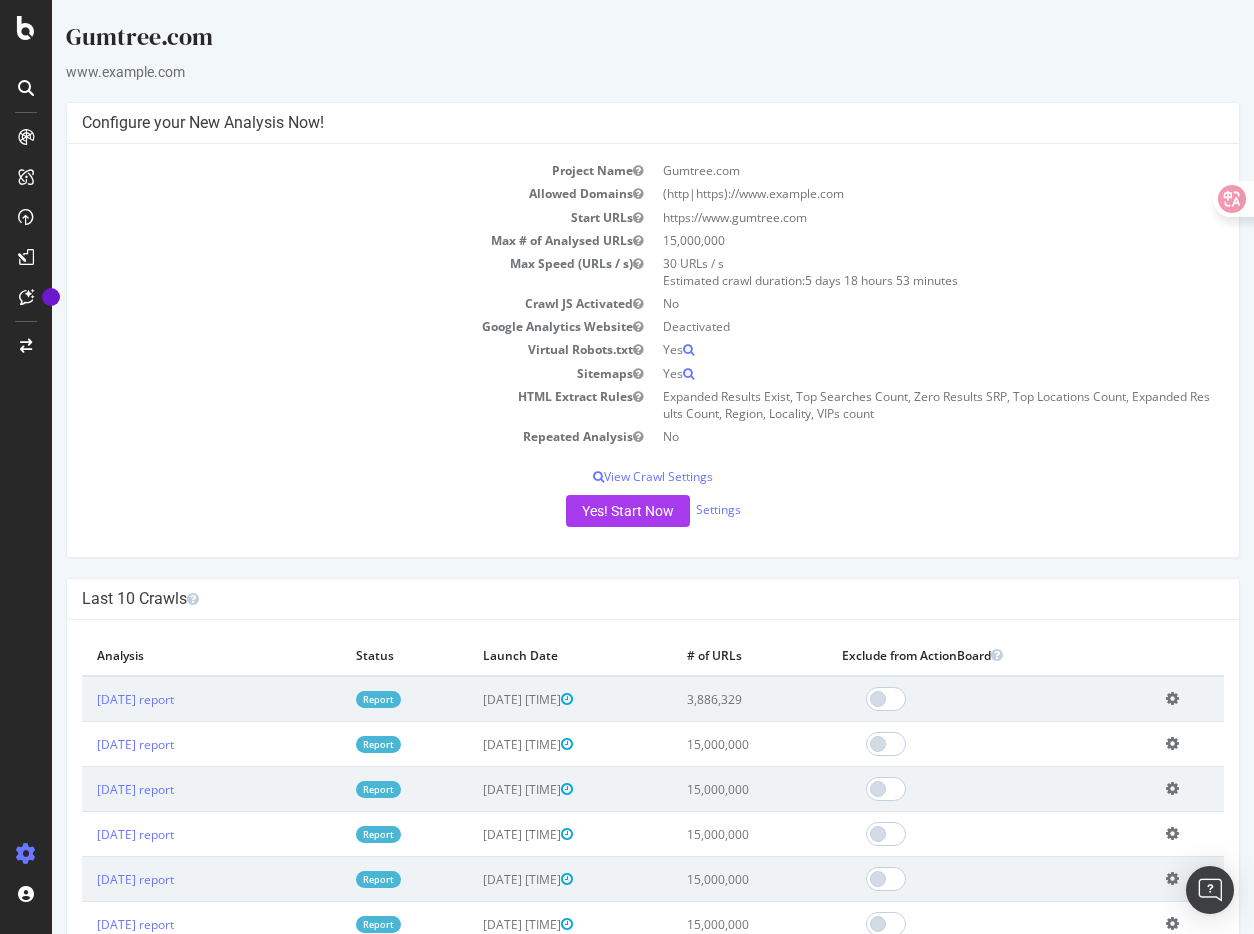 click on "Repeated Analysis" at bounding box center (367, 436) 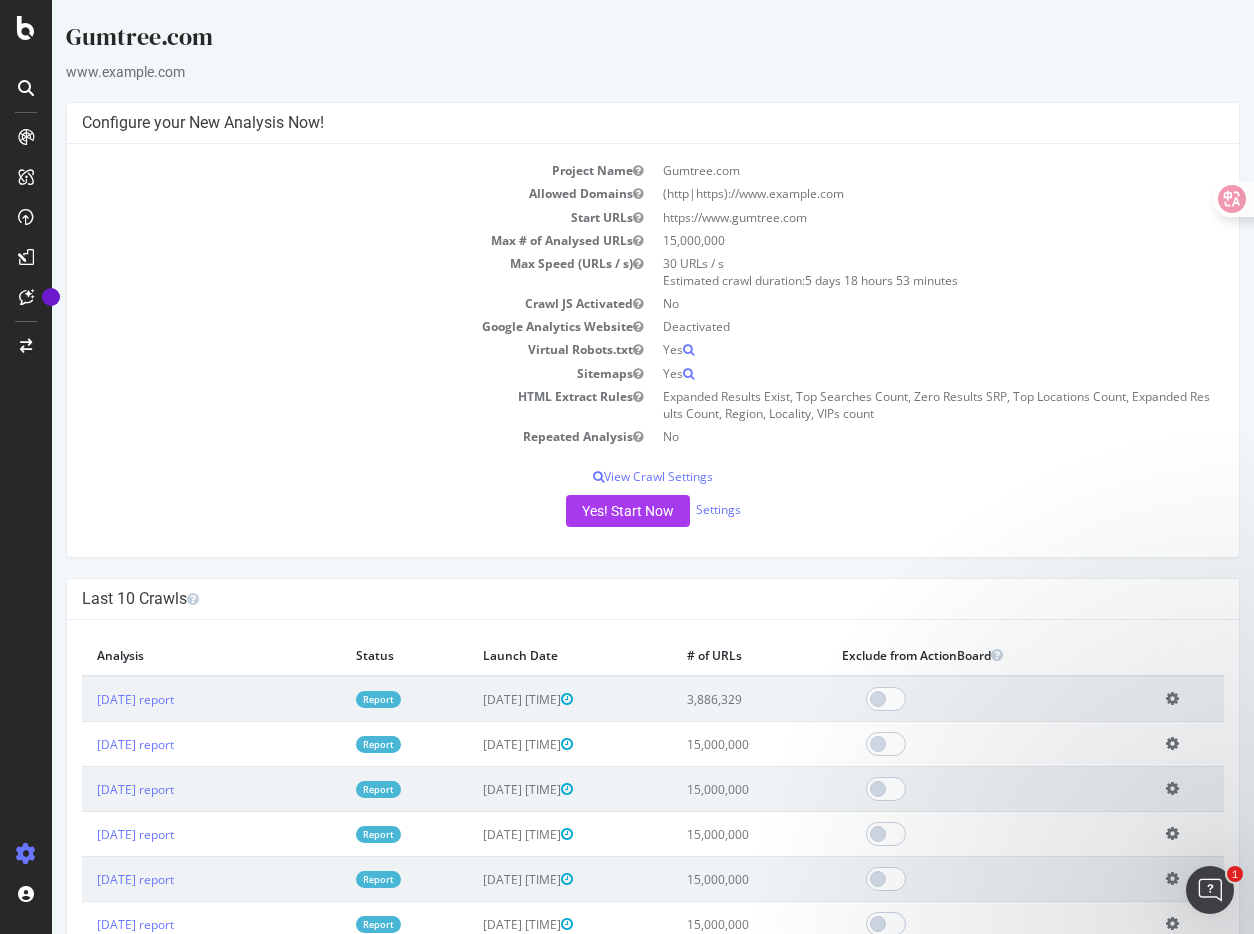 scroll, scrollTop: 0, scrollLeft: 0, axis: both 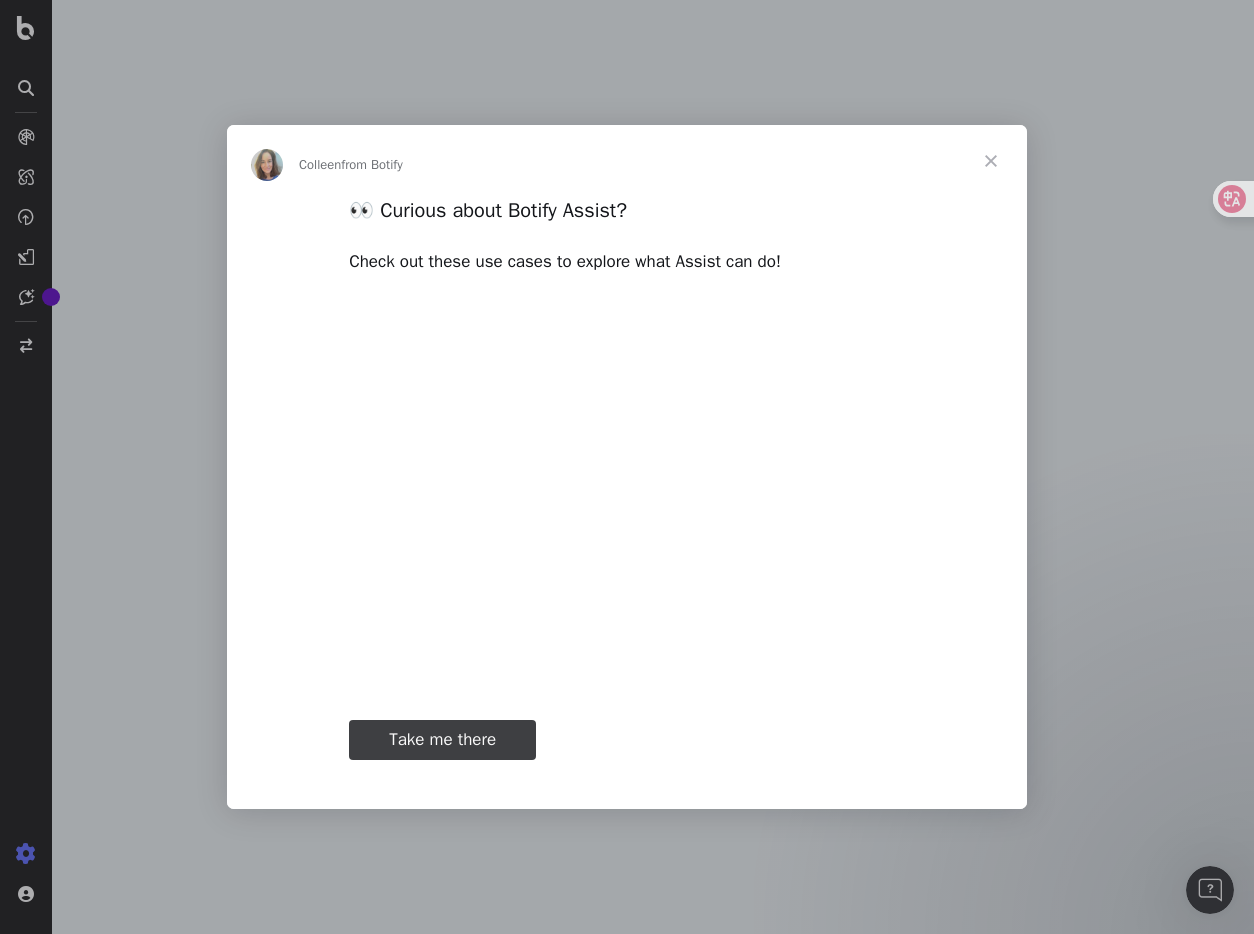 click at bounding box center (991, 161) 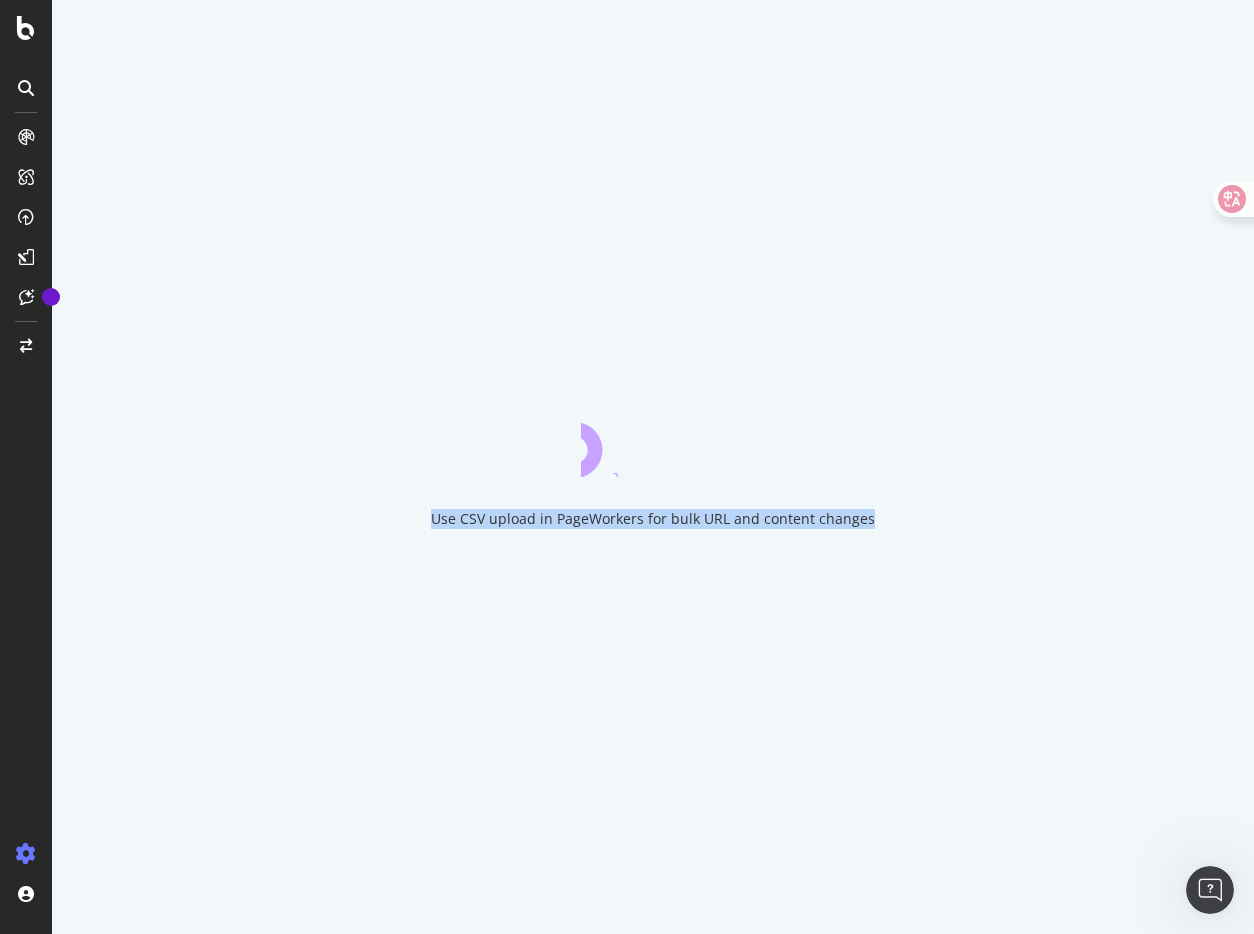 drag, startPoint x: 437, startPoint y: 520, endPoint x: 887, endPoint y: 514, distance: 450.04 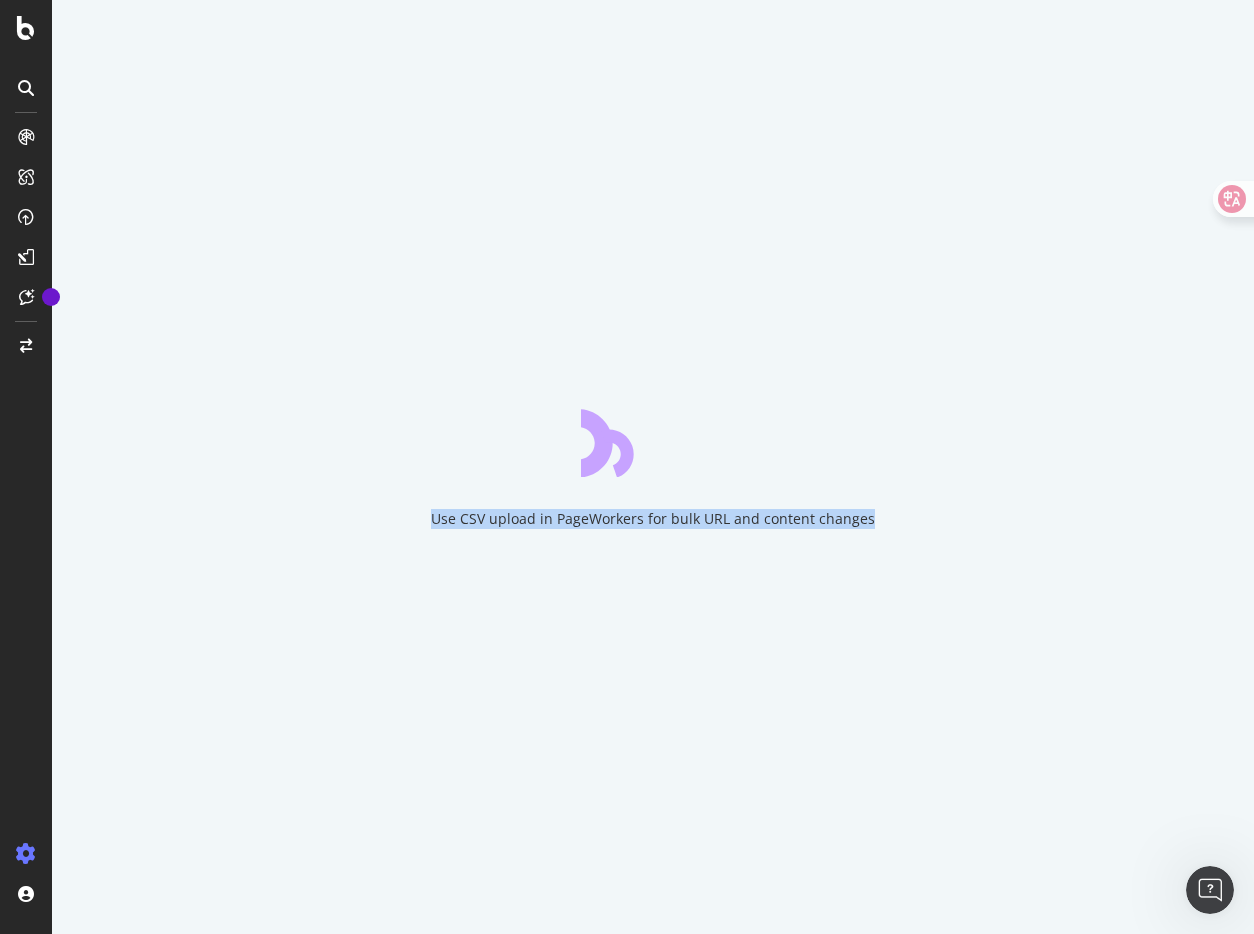 copy on "Use CSV upload in PageWorkers for bulk URL and content changes" 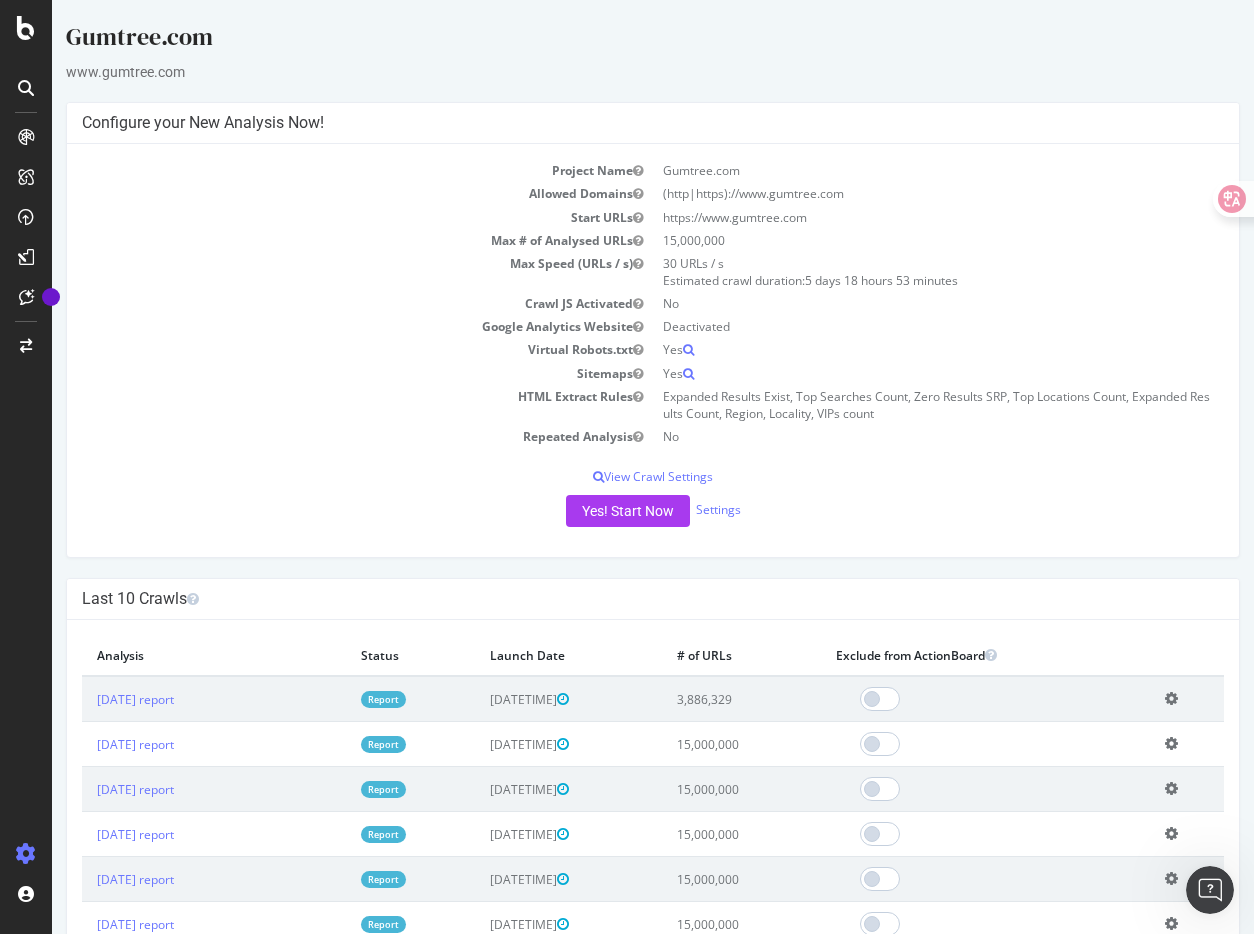 scroll, scrollTop: 0, scrollLeft: 0, axis: both 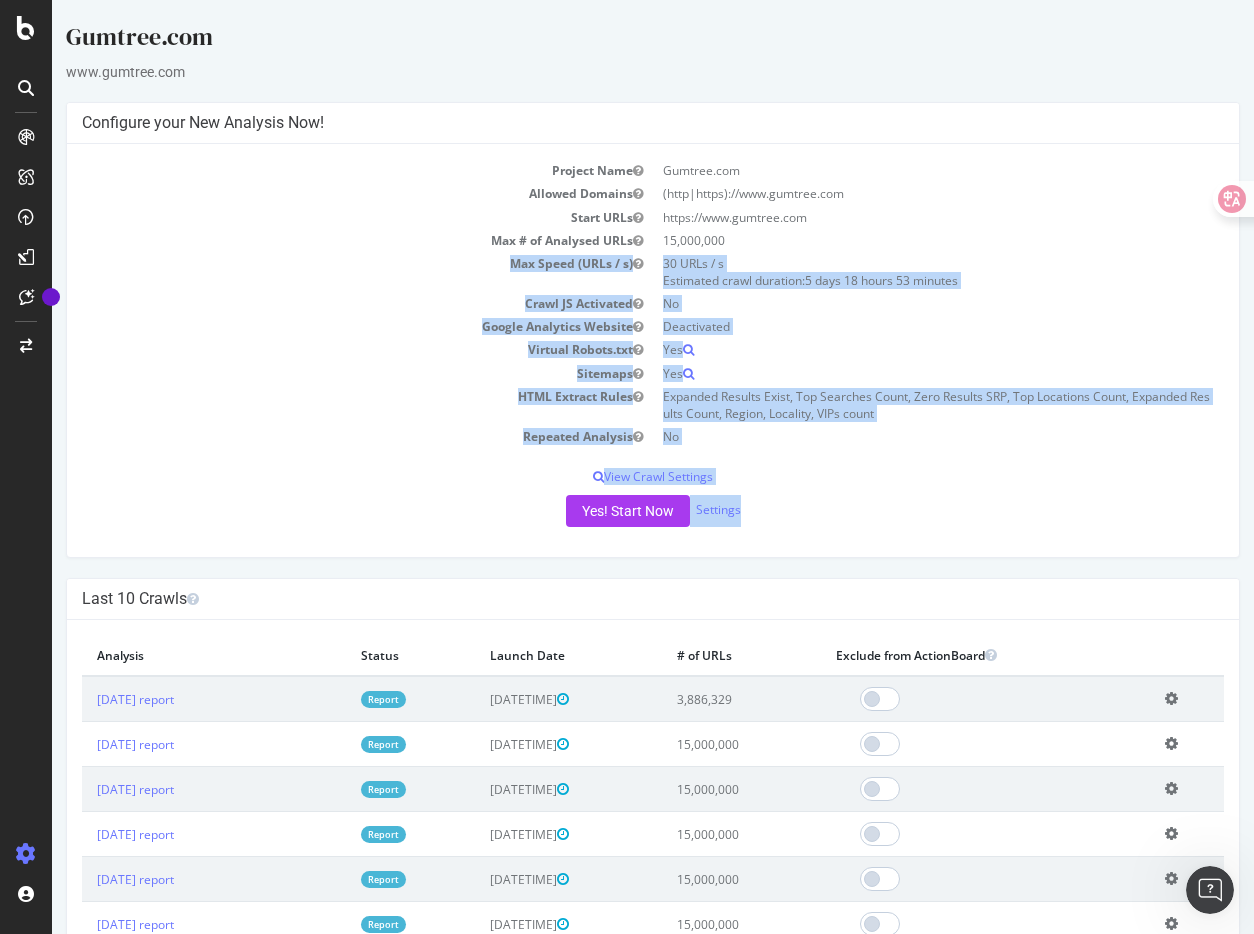drag, startPoint x: 342, startPoint y: 260, endPoint x: 839, endPoint y: 522, distance: 561.83 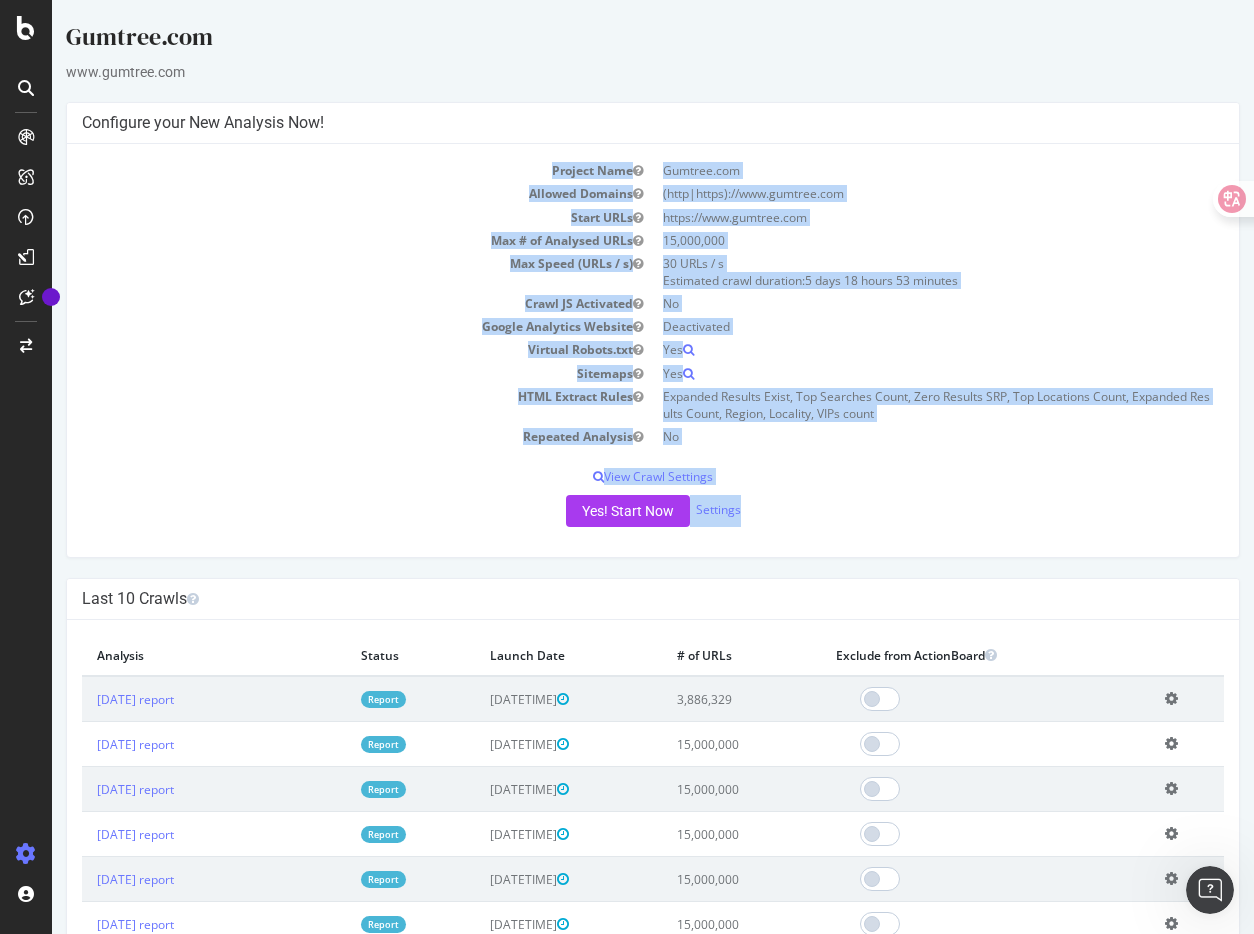 drag, startPoint x: 861, startPoint y: 521, endPoint x: 488, endPoint y: 154, distance: 523.27625 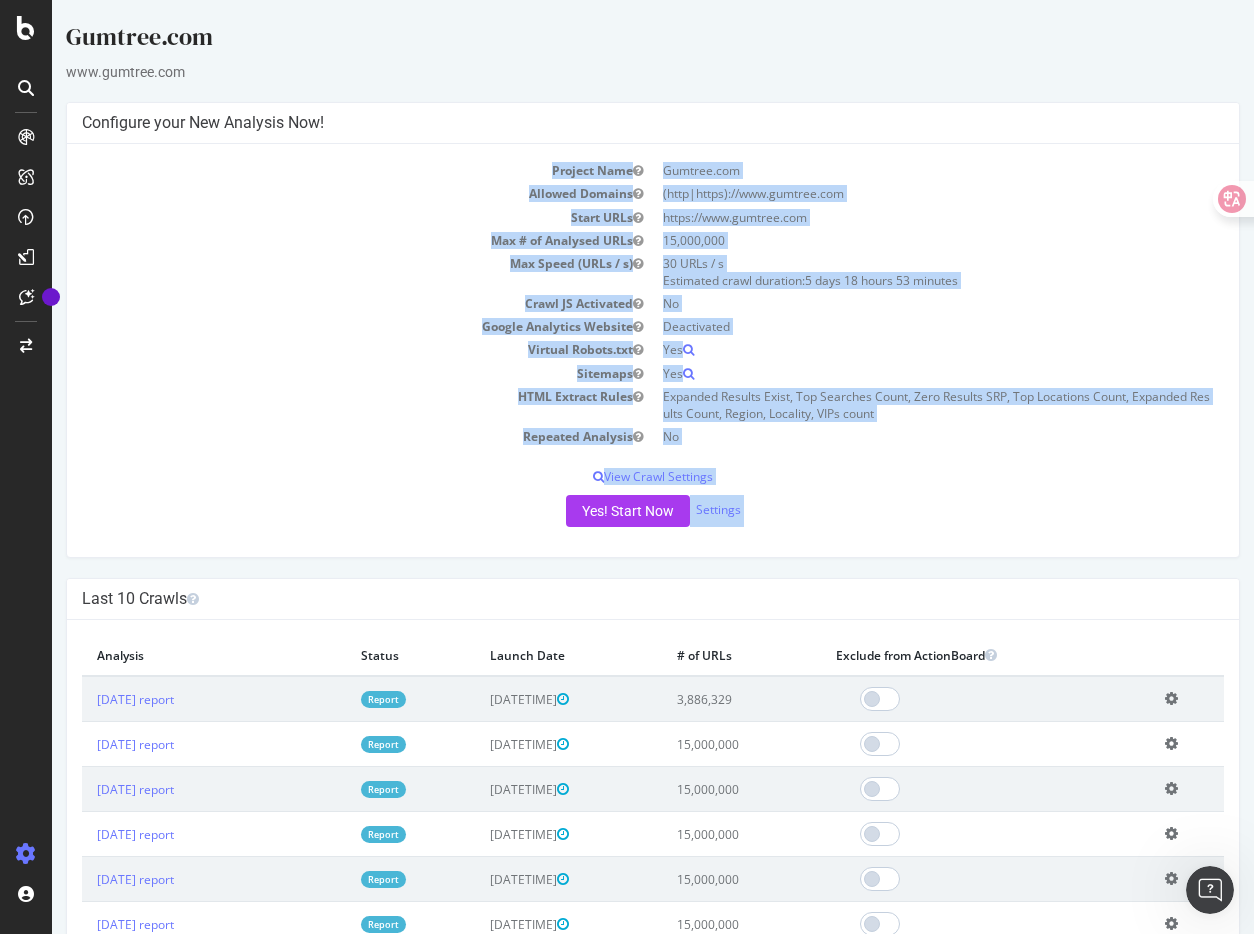 drag, startPoint x: 488, startPoint y: 154, endPoint x: 835, endPoint y: 521, distance: 505.07227 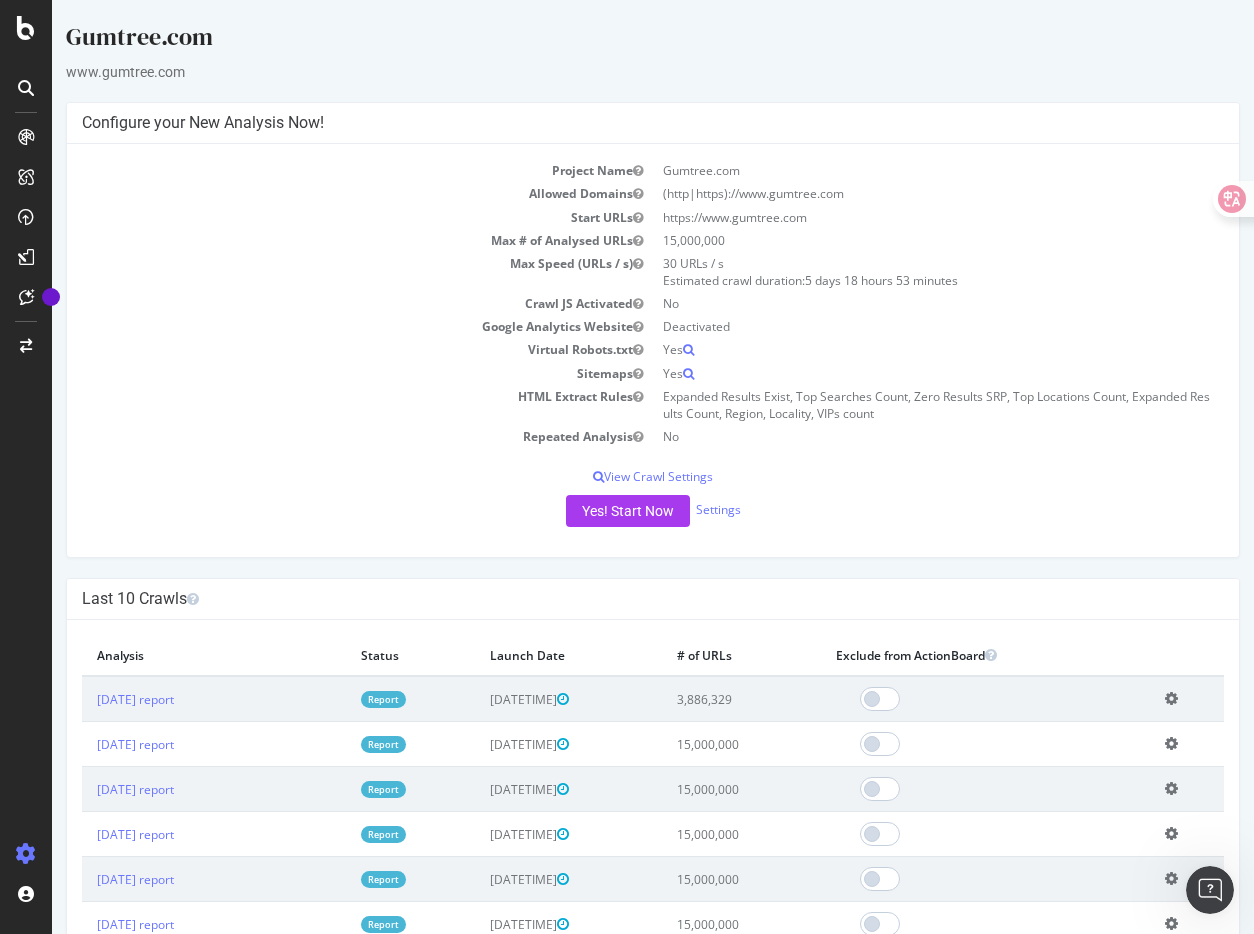 click on "Expanded Results Exist, Top Searches Count, Zero Results SRP, Top Locations Count, Expanded Results Count, Region, Locality, VIPs count" at bounding box center (653, 350) 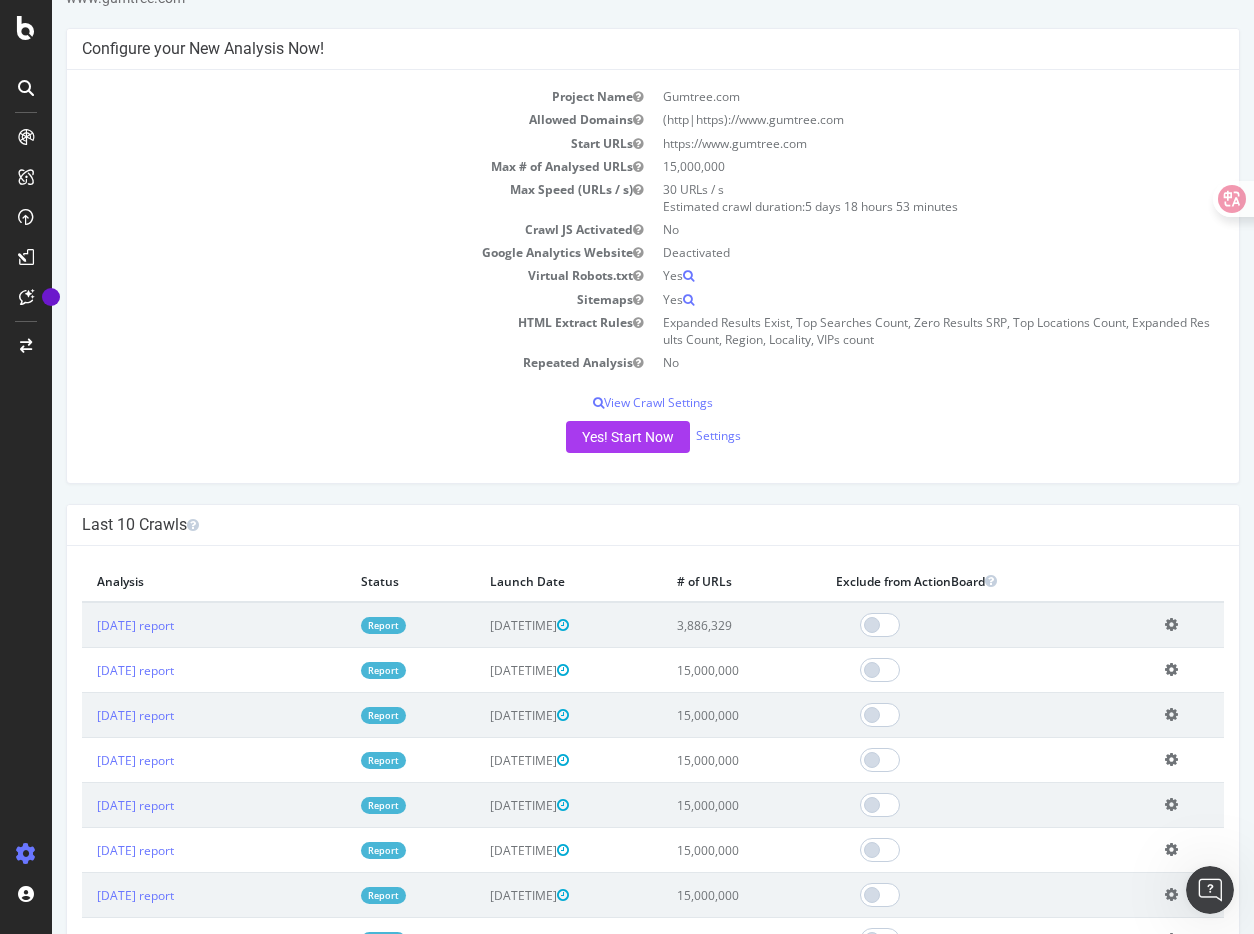 scroll, scrollTop: 38, scrollLeft: 0, axis: vertical 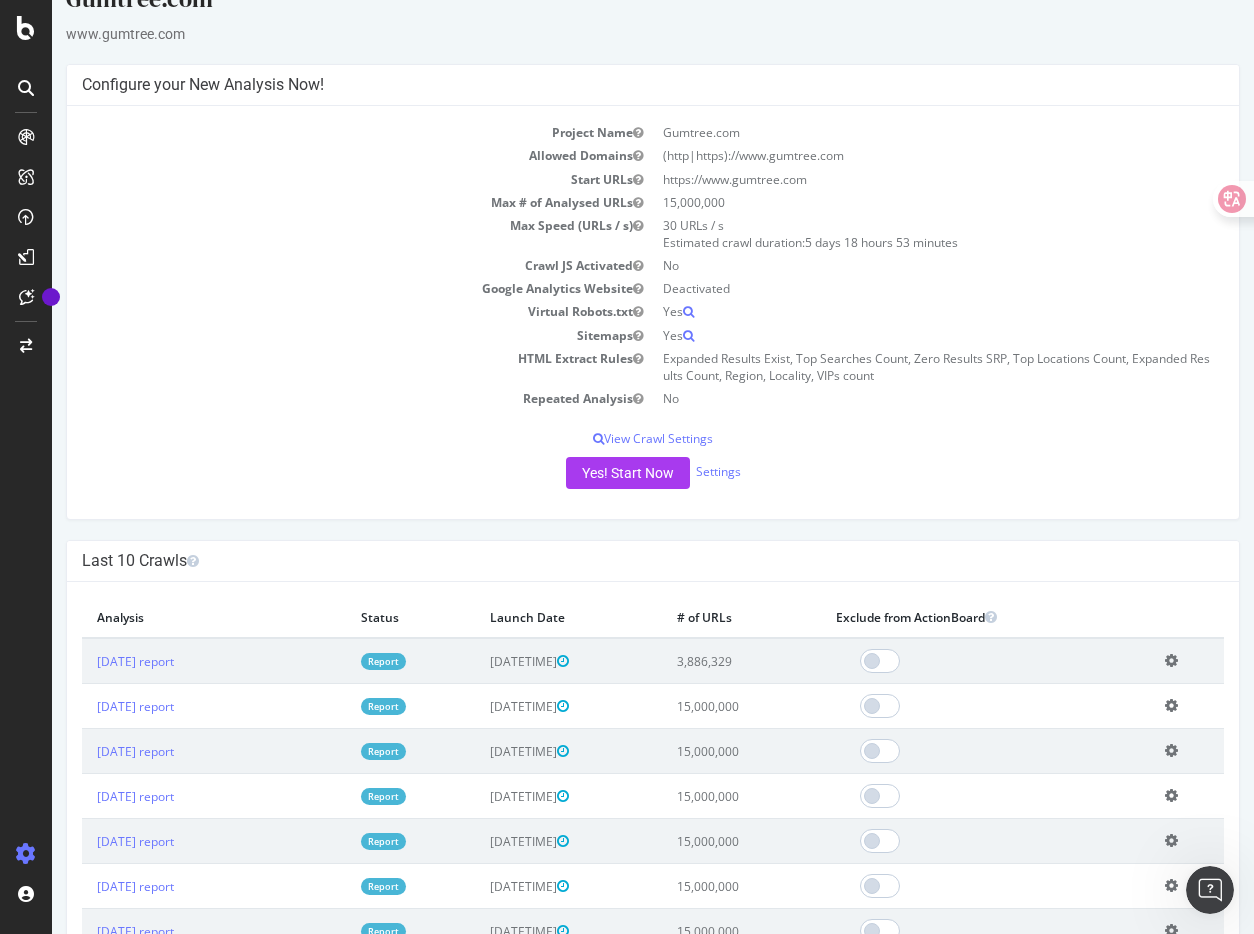 click on "Virtual Robots.txt" at bounding box center [367, 311] 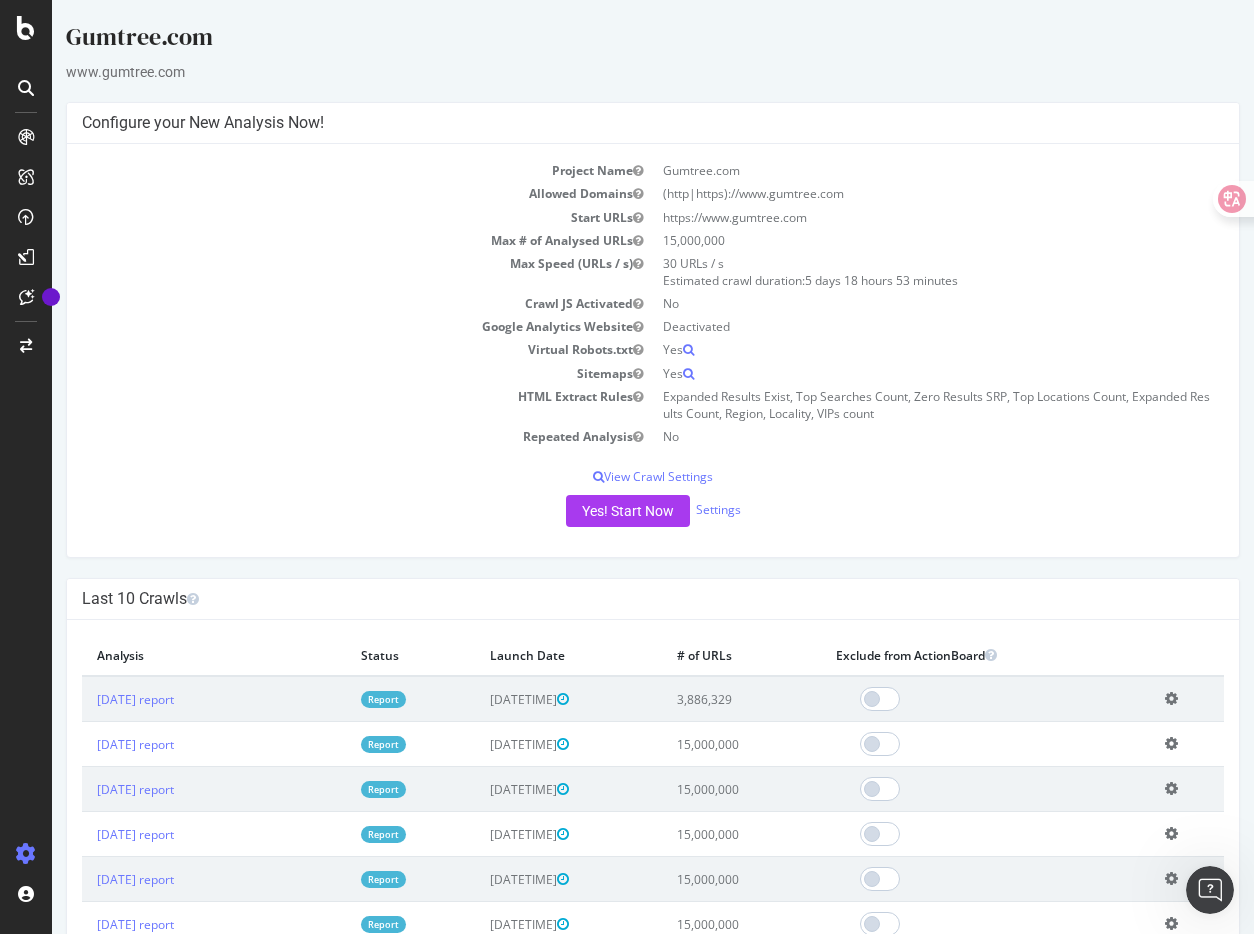 click on "Max Speed (URLs / s)" at bounding box center (367, 272) 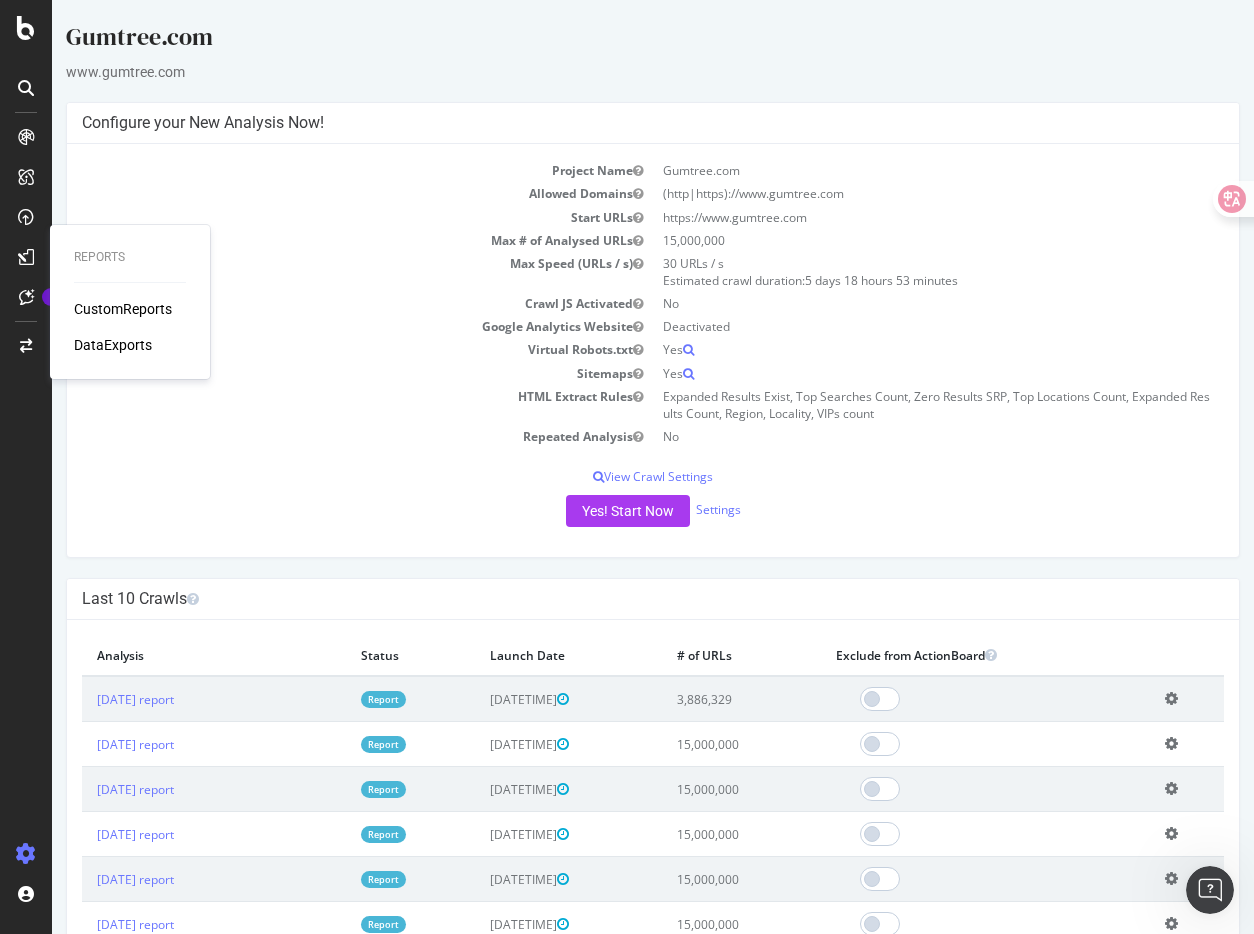 click on "Max Speed (URLs / s)" at bounding box center [367, 272] 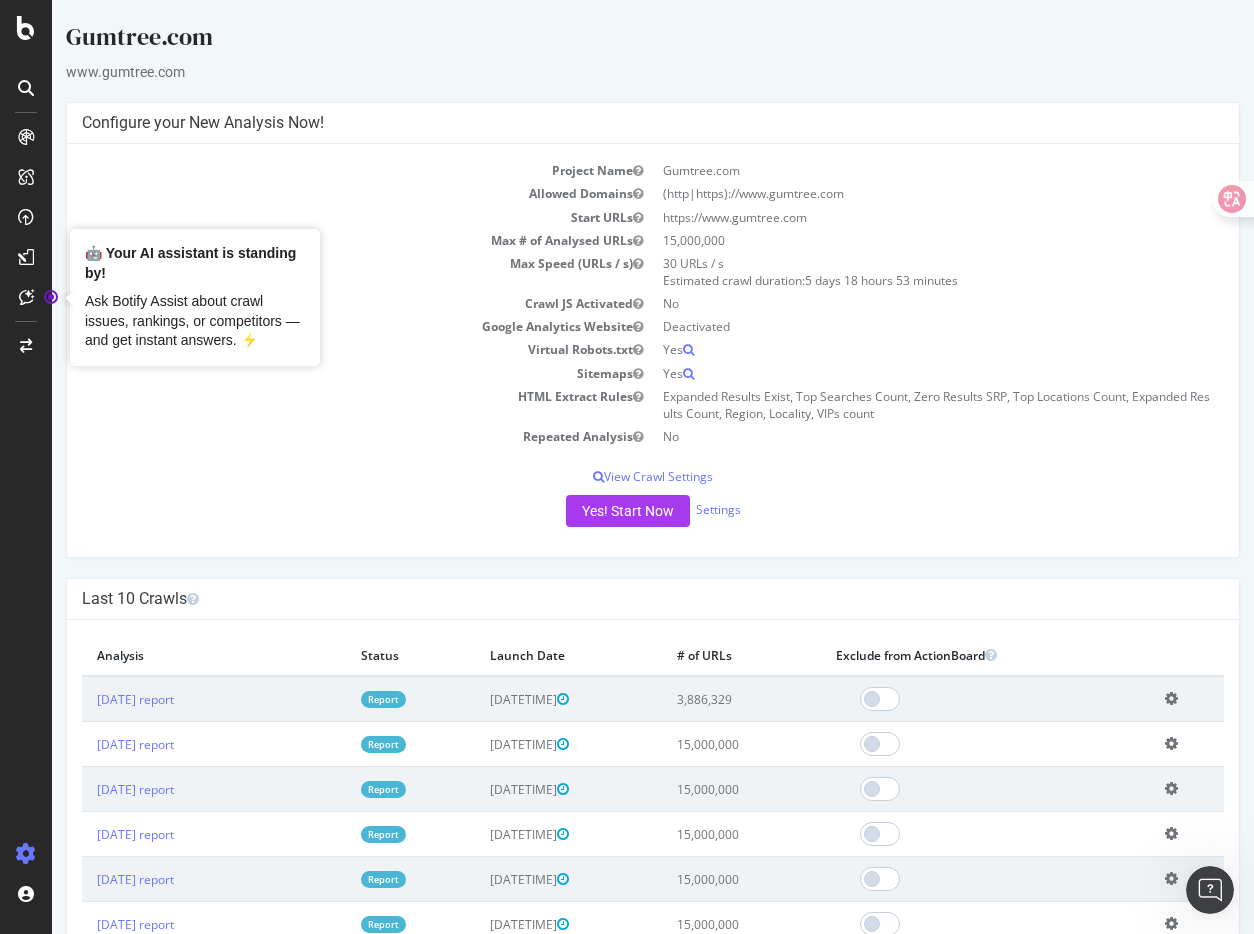 click on "Project Name" at bounding box center [367, 170] 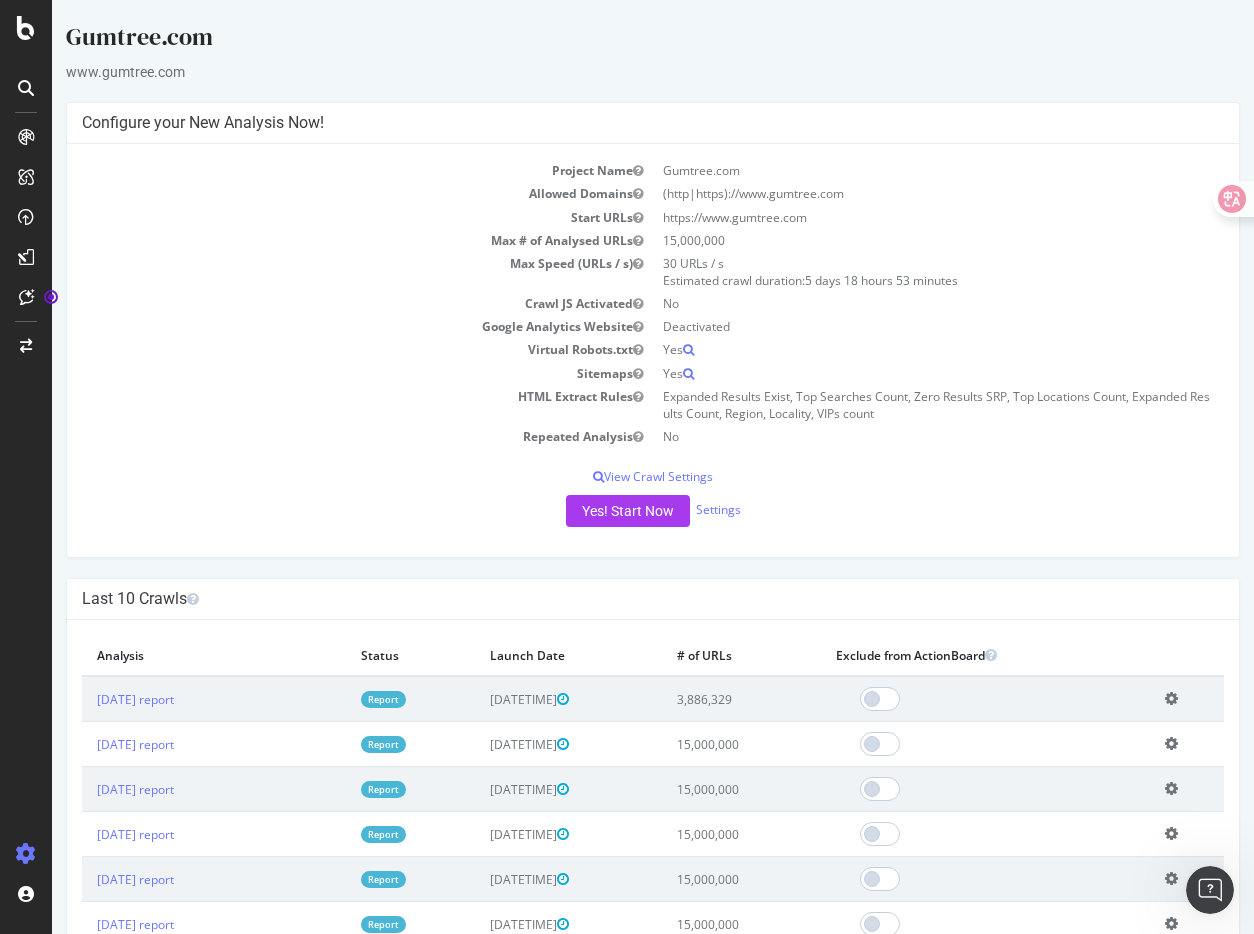 click at bounding box center [26, 88] 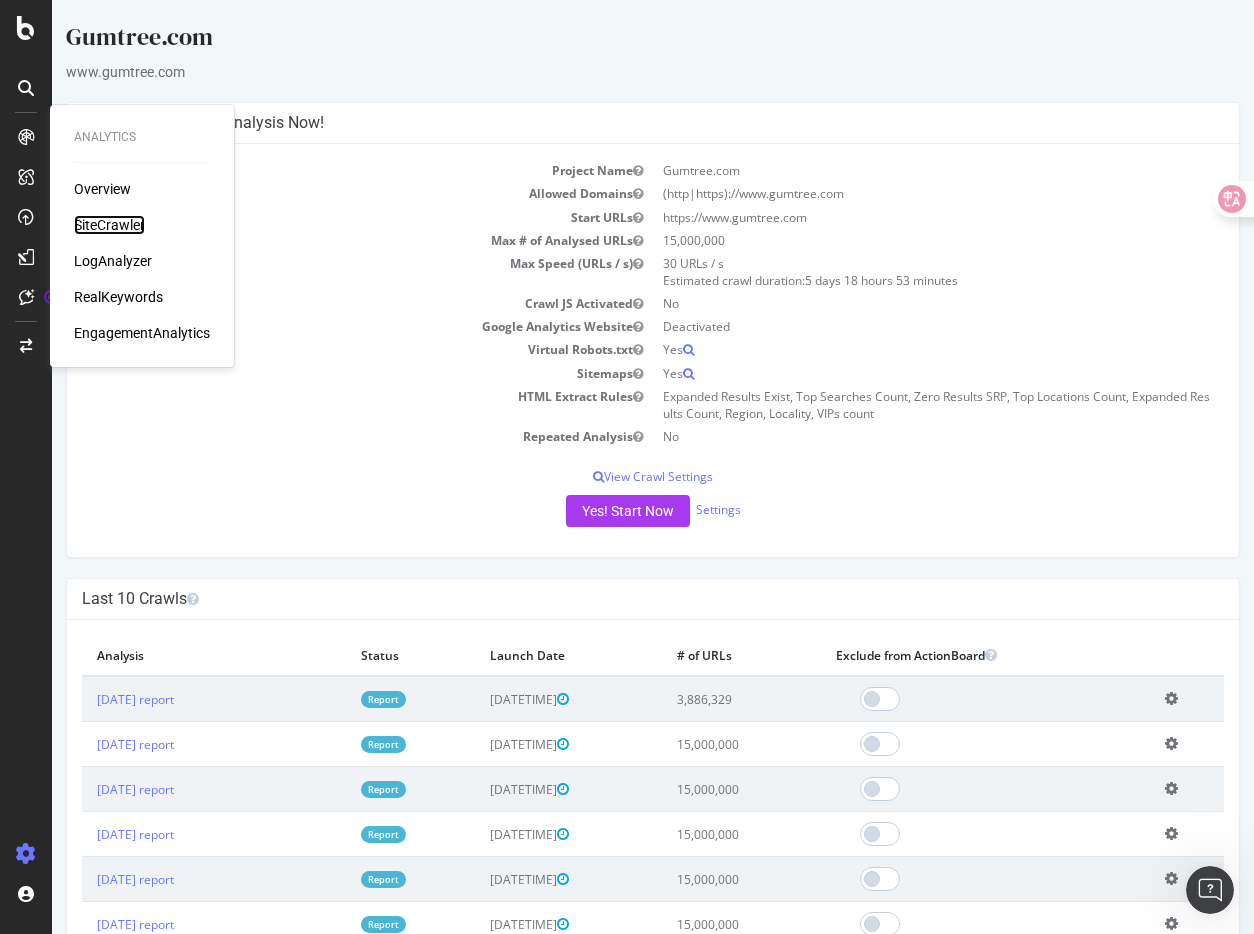 click on "SiteCrawler" at bounding box center (109, 225) 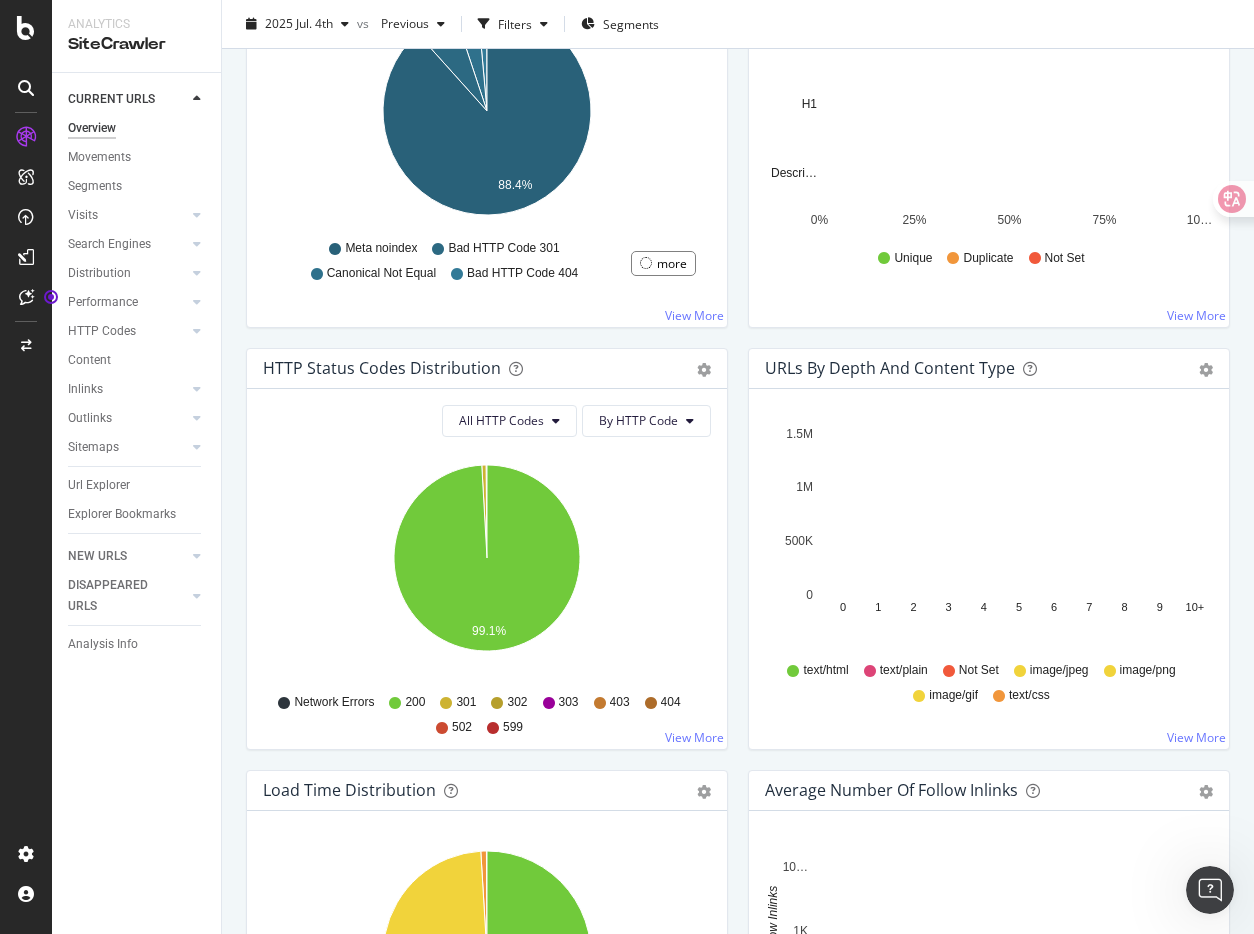 scroll, scrollTop: 0, scrollLeft: 0, axis: both 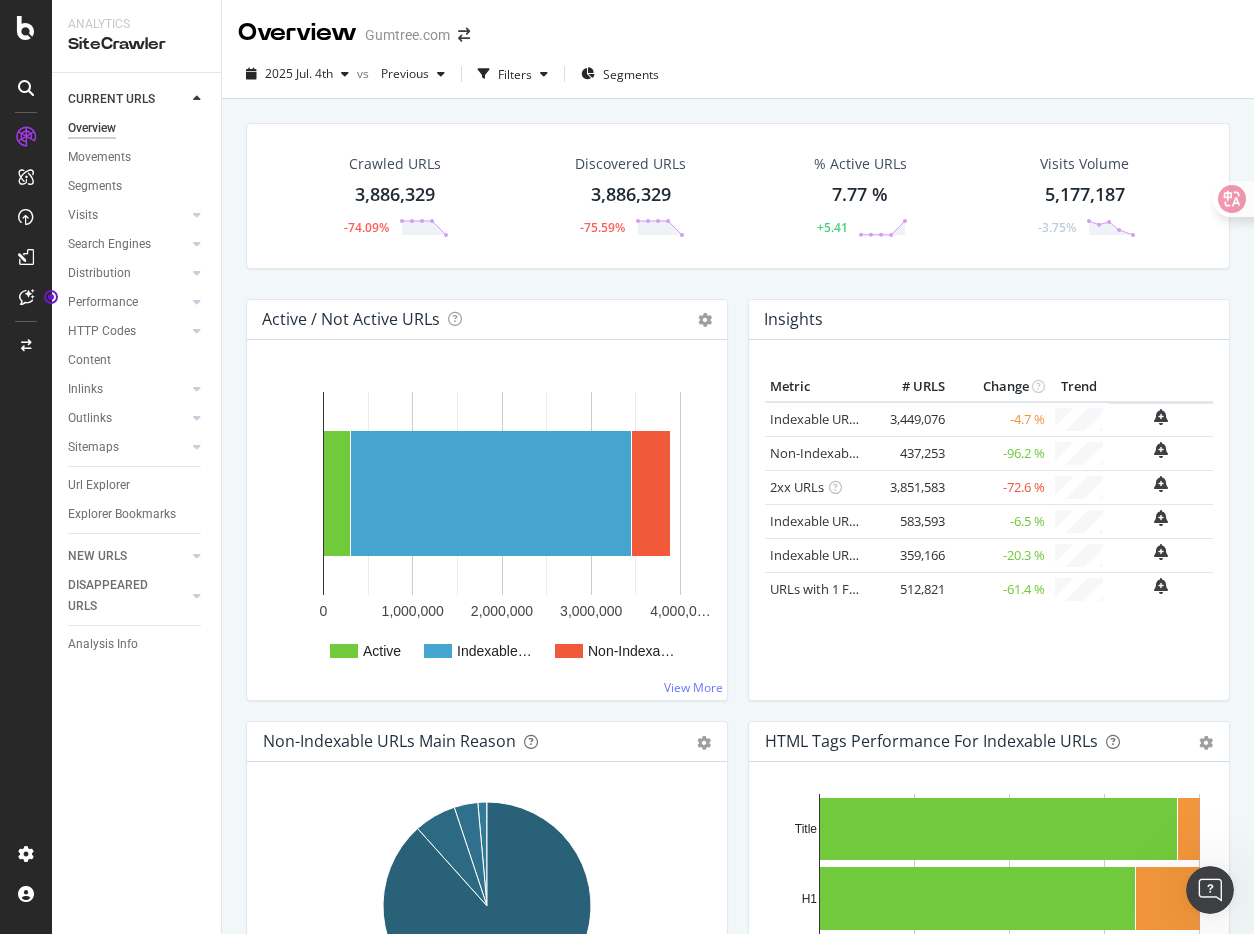 click on "2025 Jul. 4th vs Previous Filters Segments" at bounding box center (738, 78) 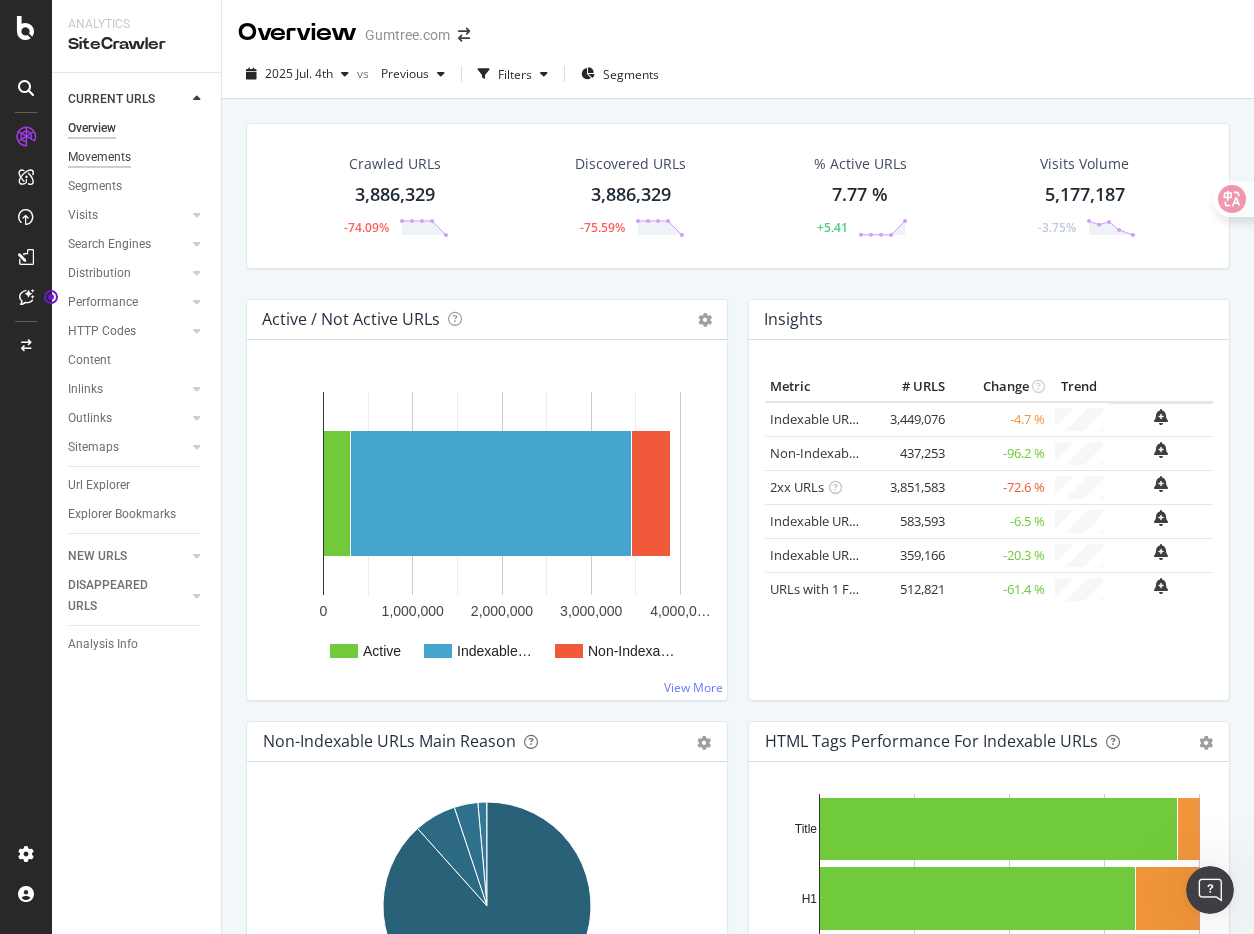 click on "Movements" at bounding box center [99, 157] 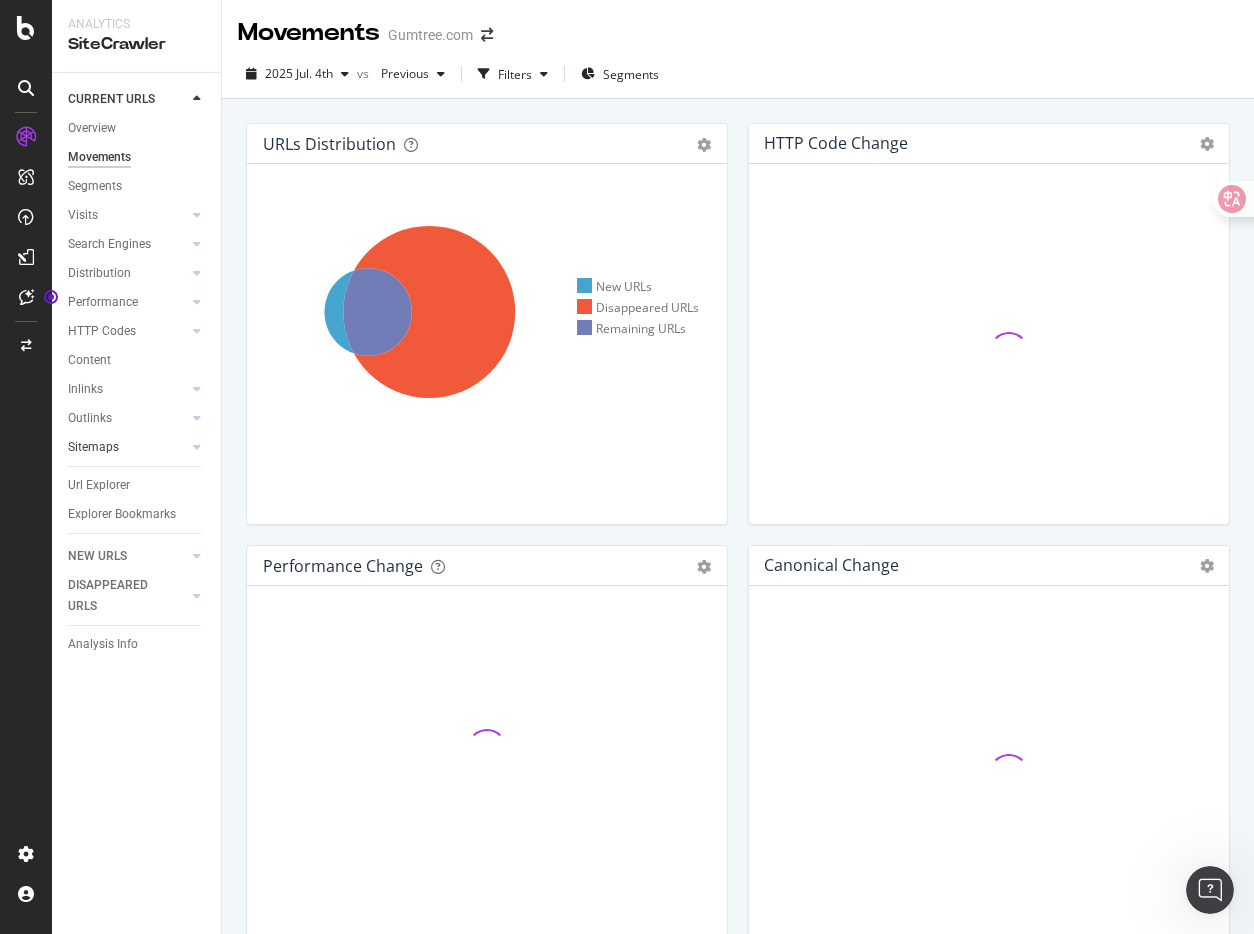 click on "Sitemaps" at bounding box center [127, 447] 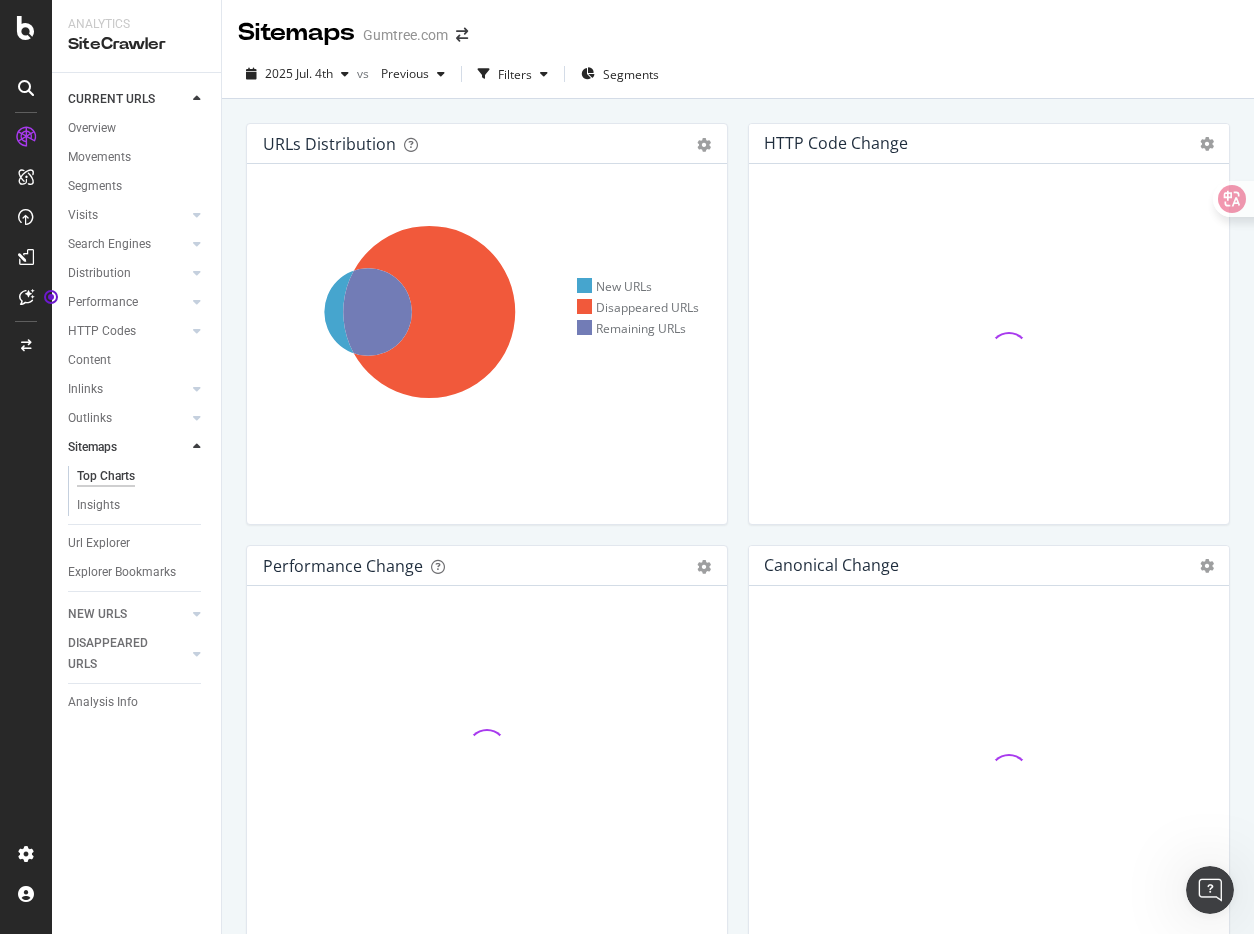 click on "Sitemaps" at bounding box center [127, 447] 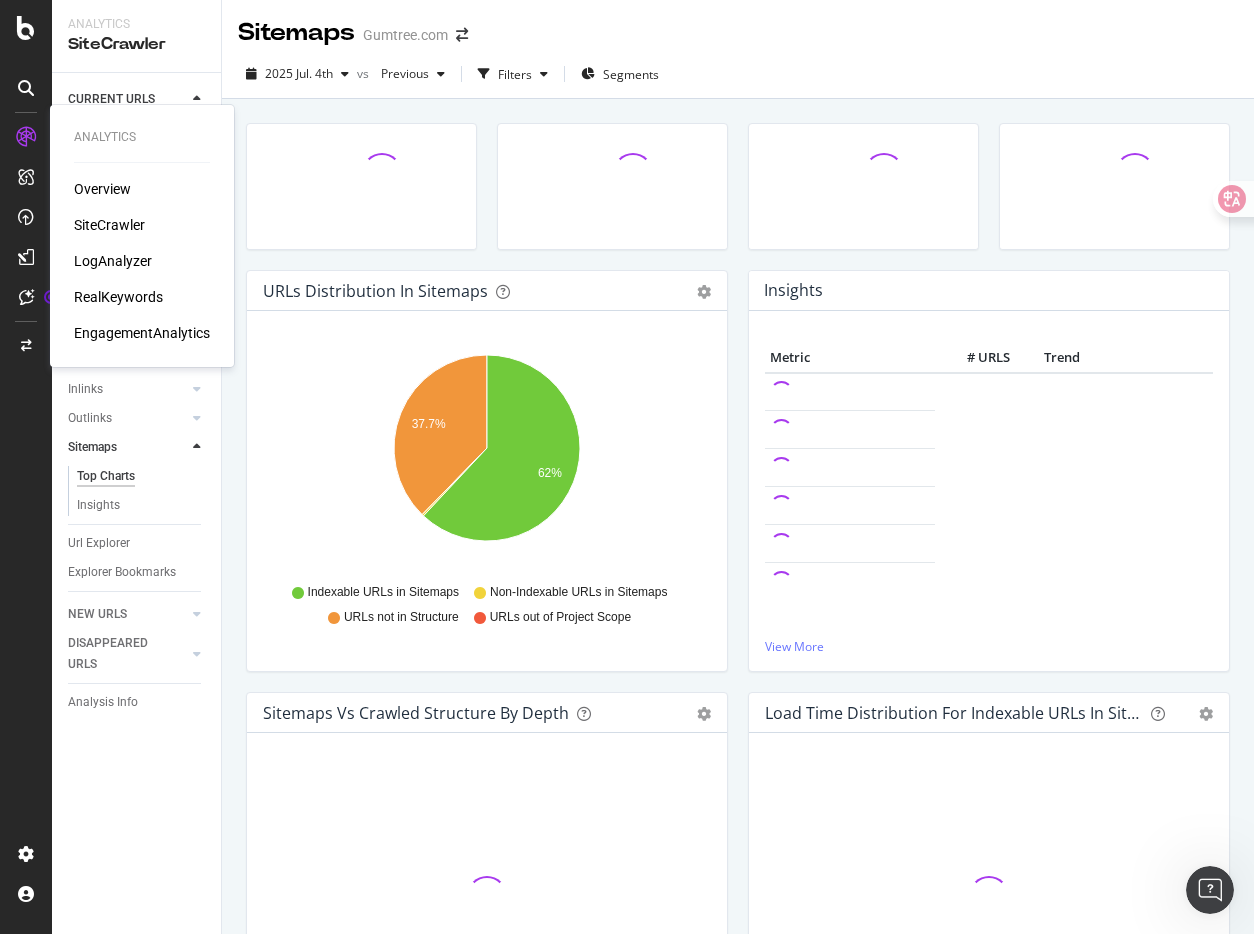 click on "SiteCrawler" at bounding box center (109, 225) 